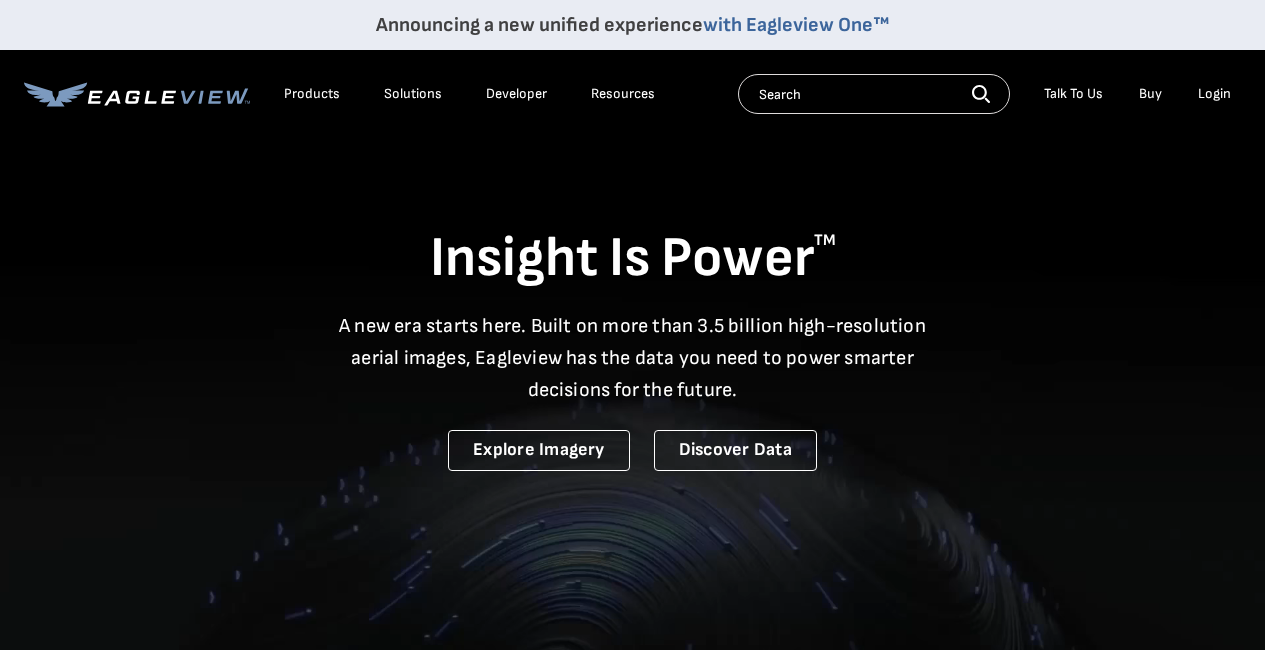 scroll, scrollTop: 0, scrollLeft: 0, axis: both 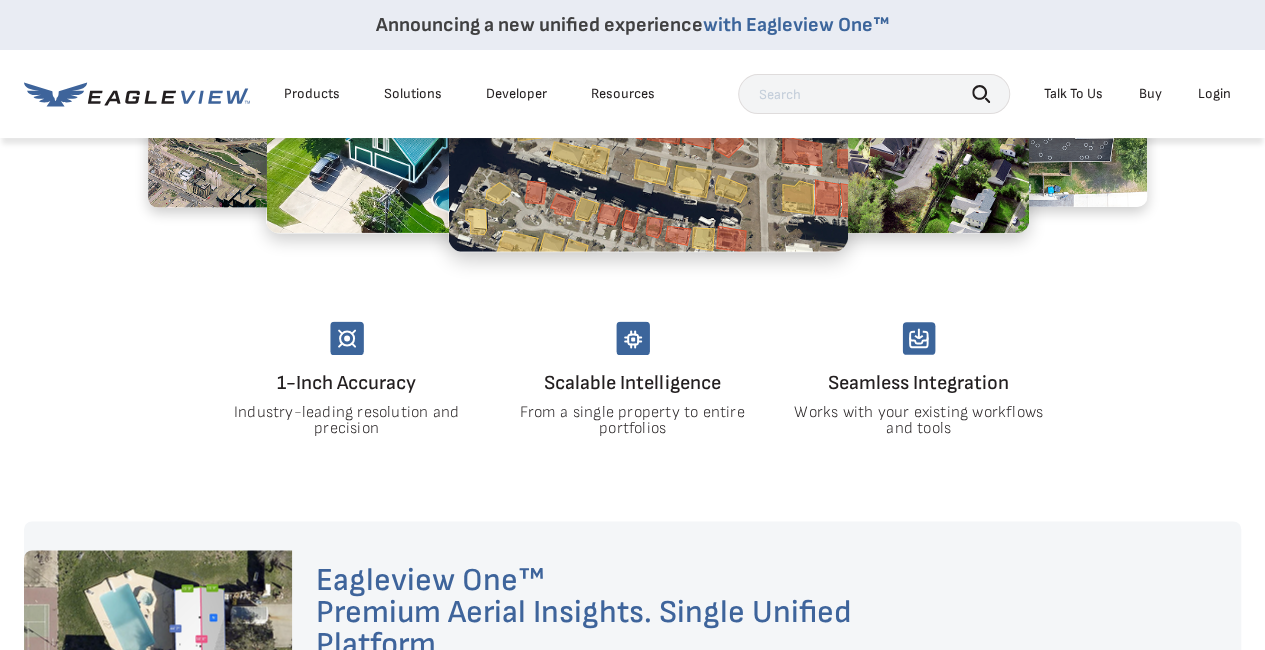 click on "Login" at bounding box center (1214, 94) 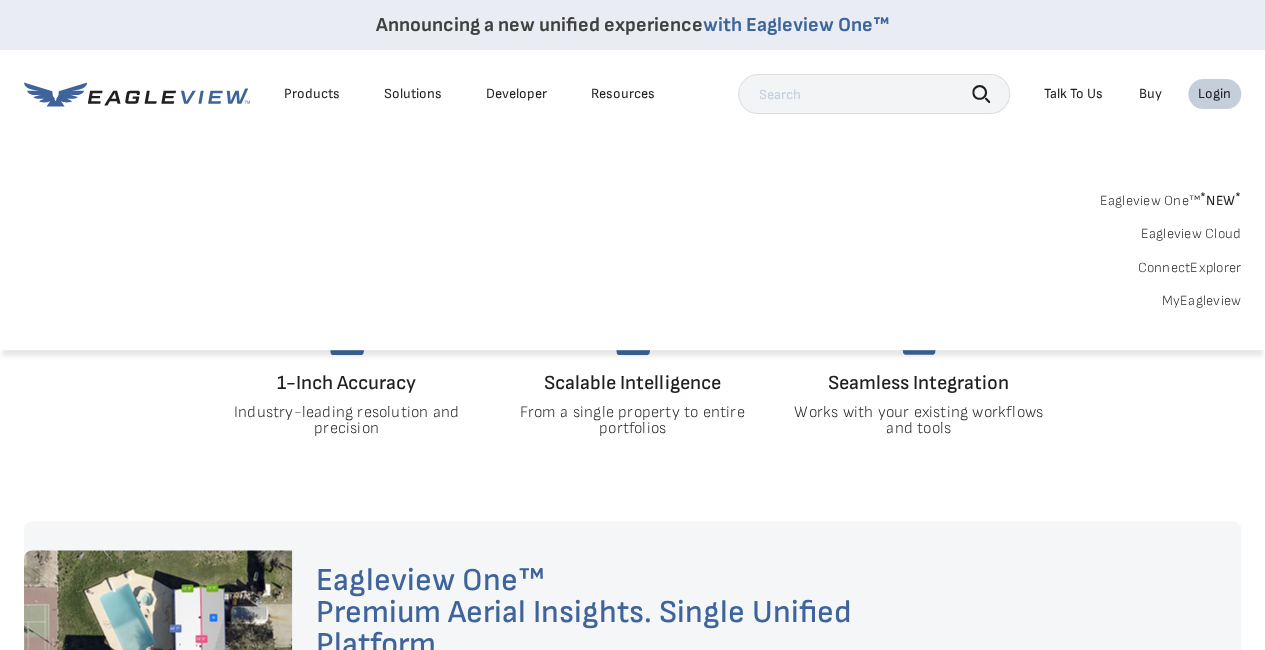 click on "MyEagleview" at bounding box center [1201, 301] 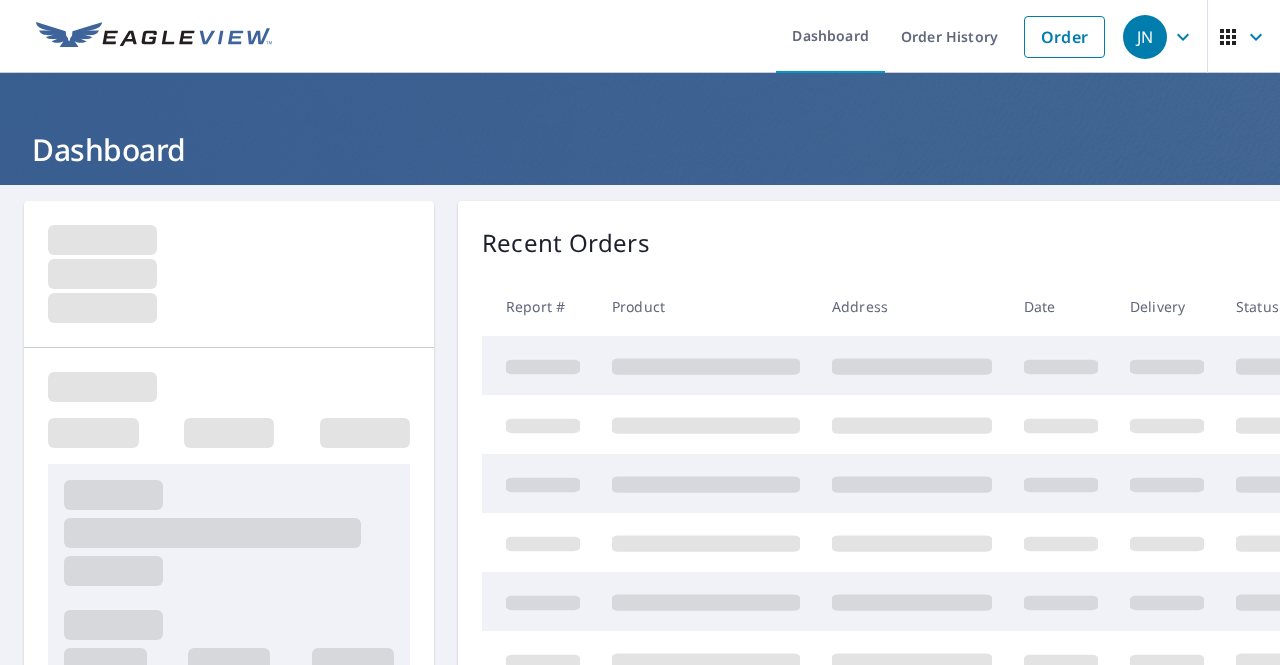 scroll, scrollTop: 0, scrollLeft: 0, axis: both 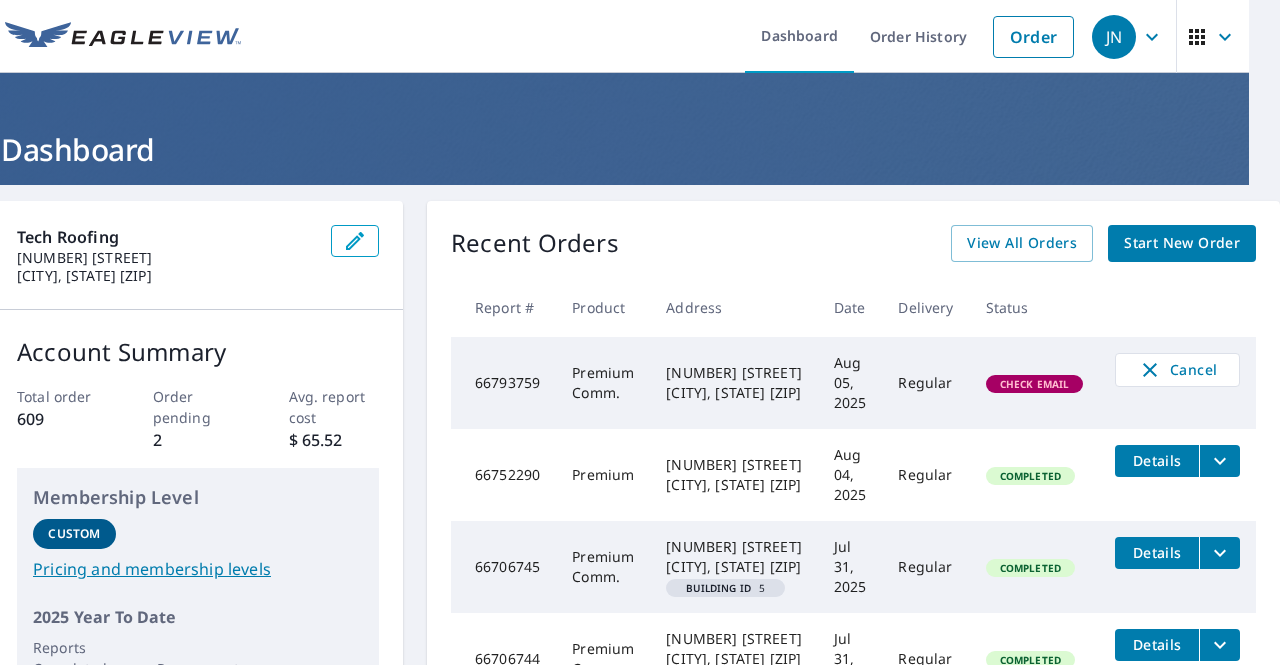 click on "Check Email" at bounding box center (1035, 384) 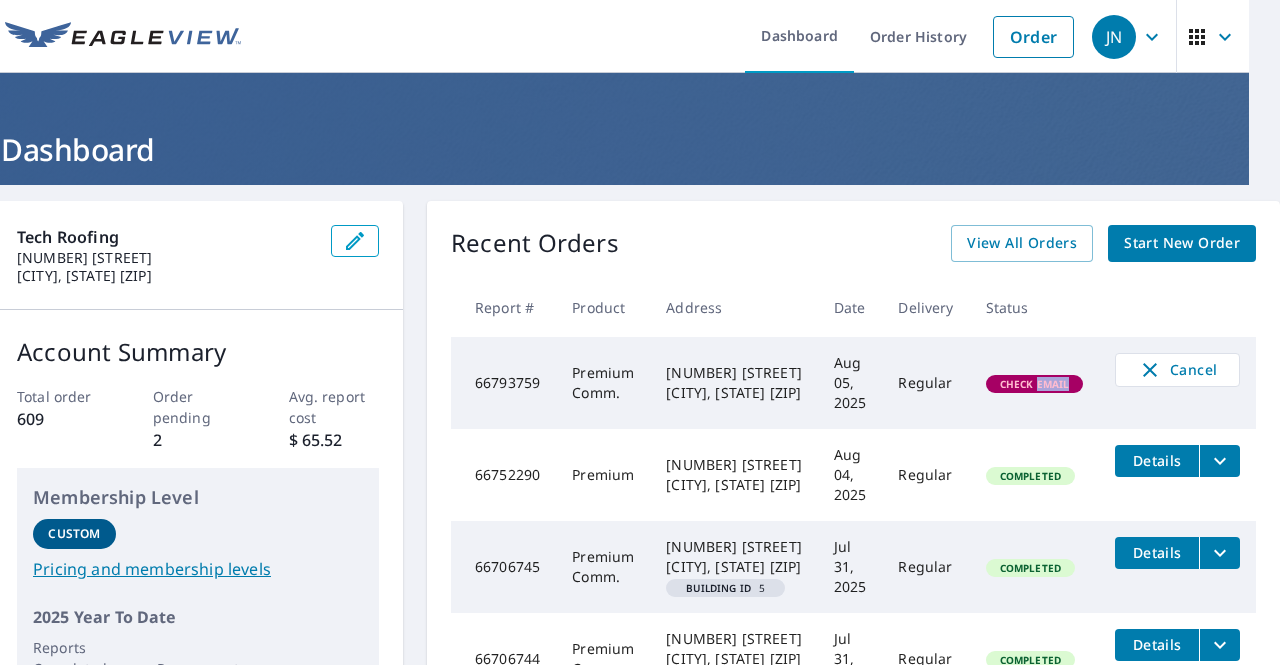 click on "Check Email" at bounding box center (1035, 384) 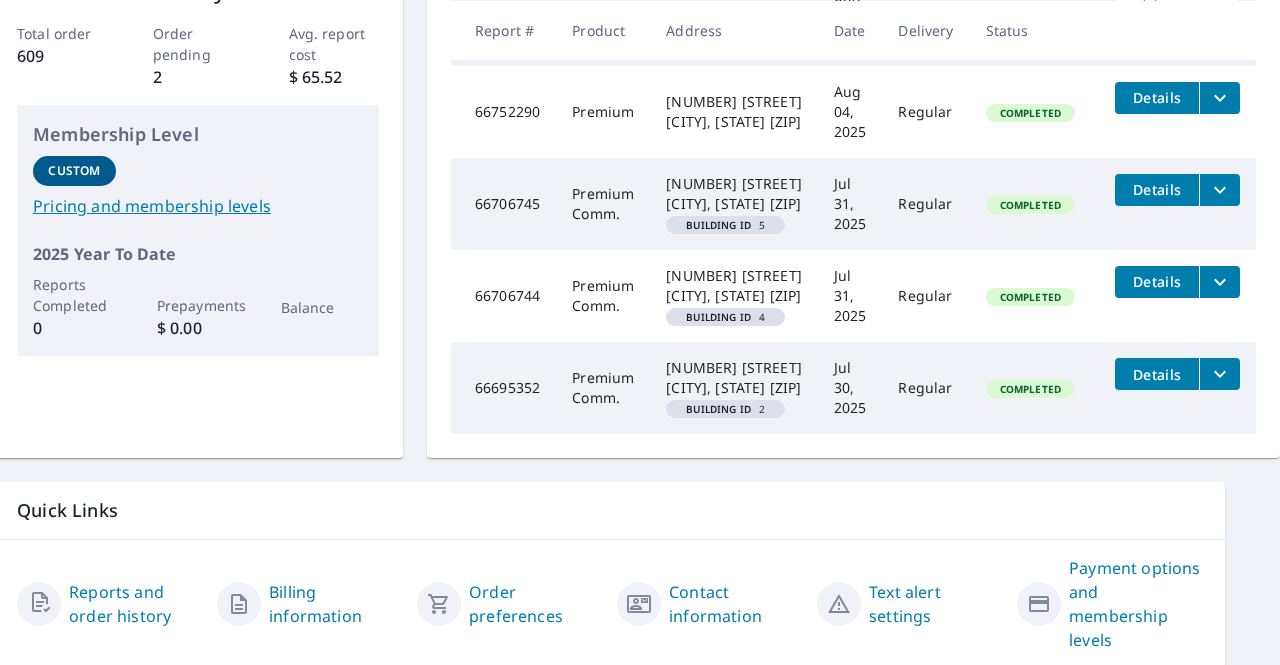 scroll, scrollTop: 448, scrollLeft: 96, axis: both 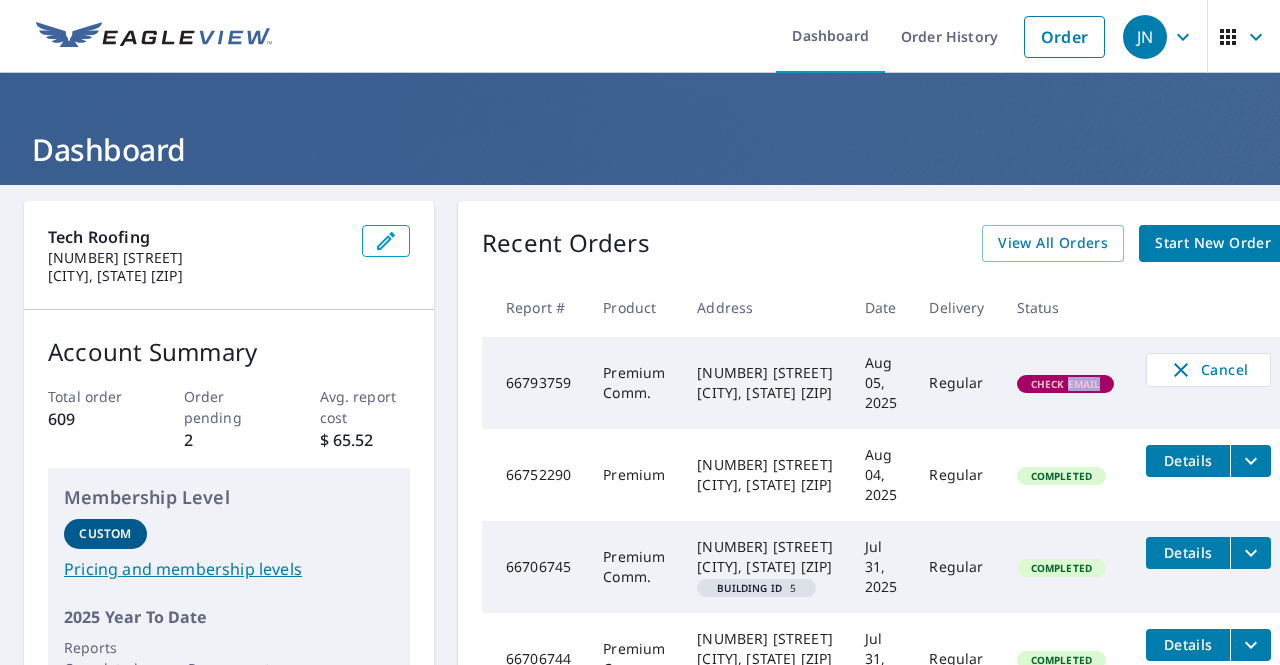 click 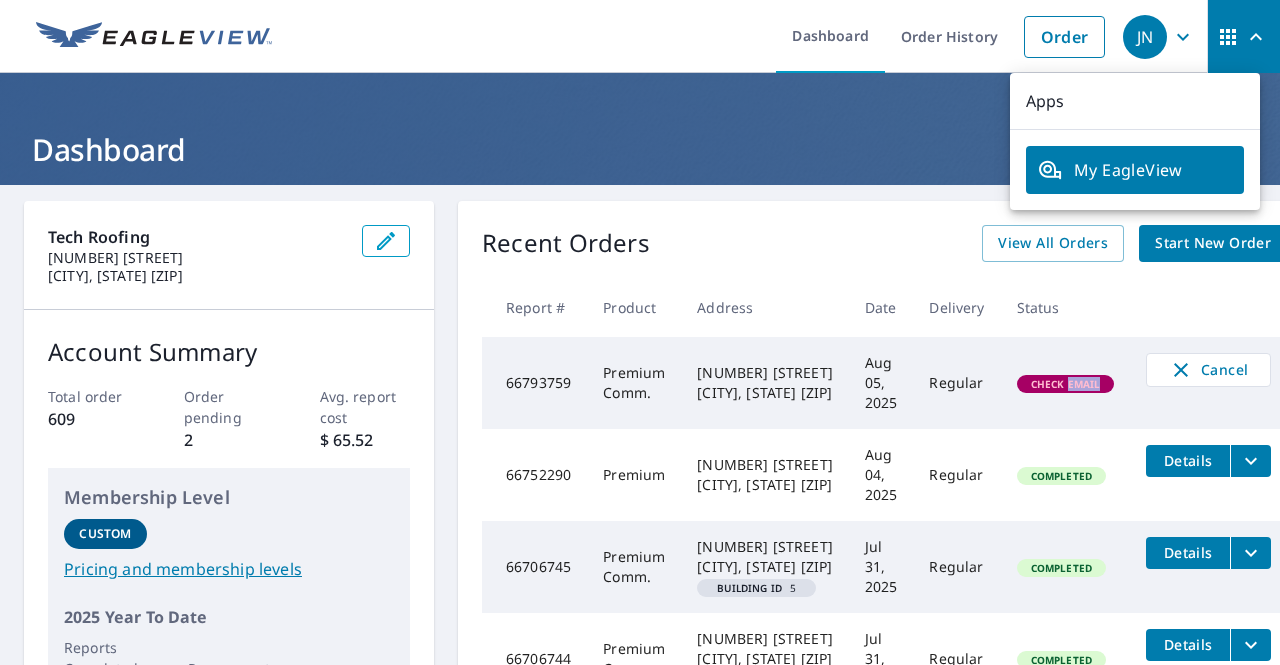 click 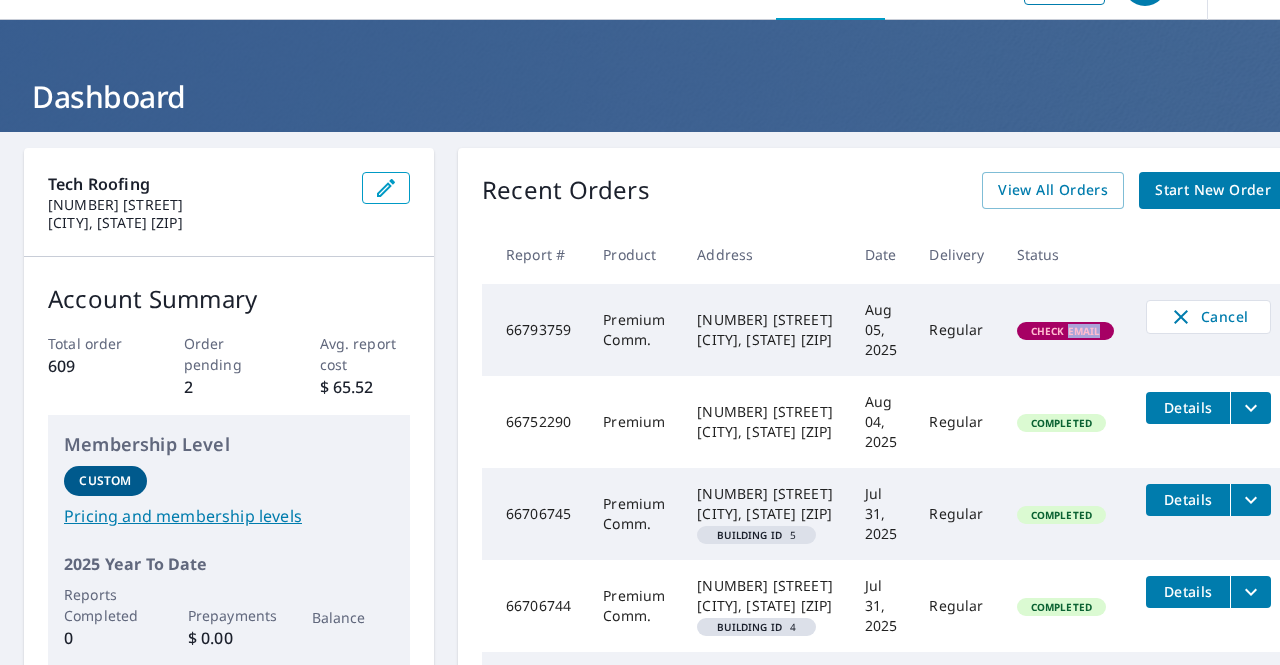 scroll, scrollTop: 0, scrollLeft: 0, axis: both 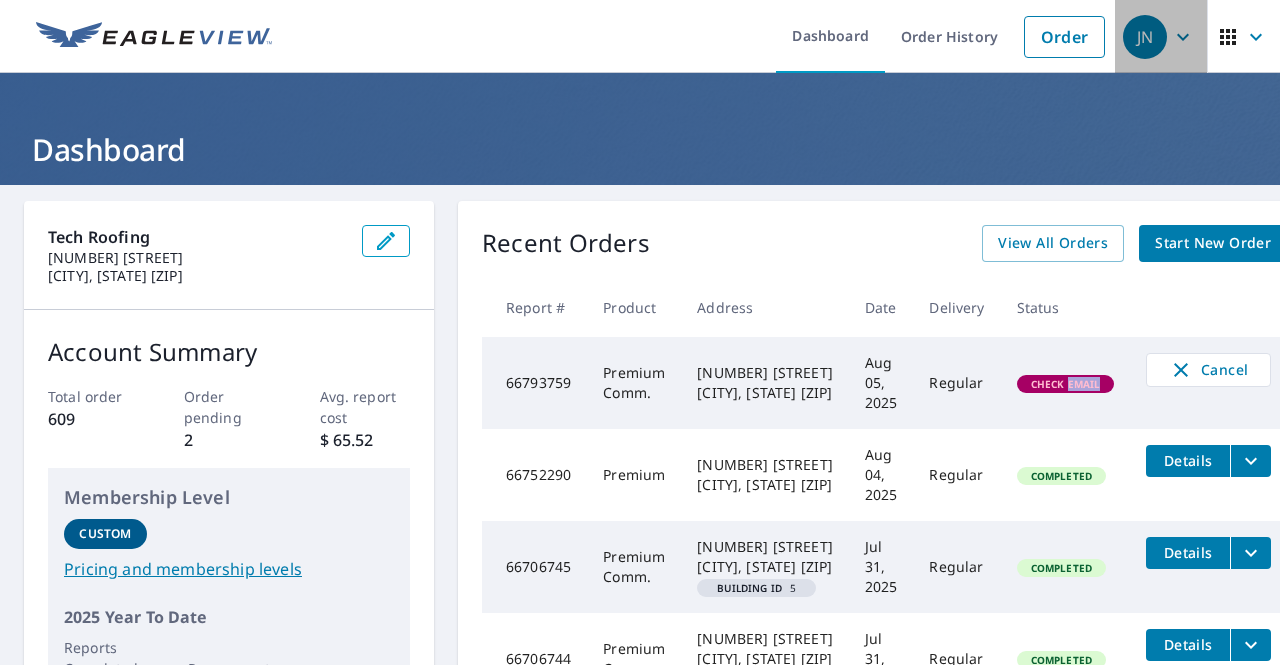click 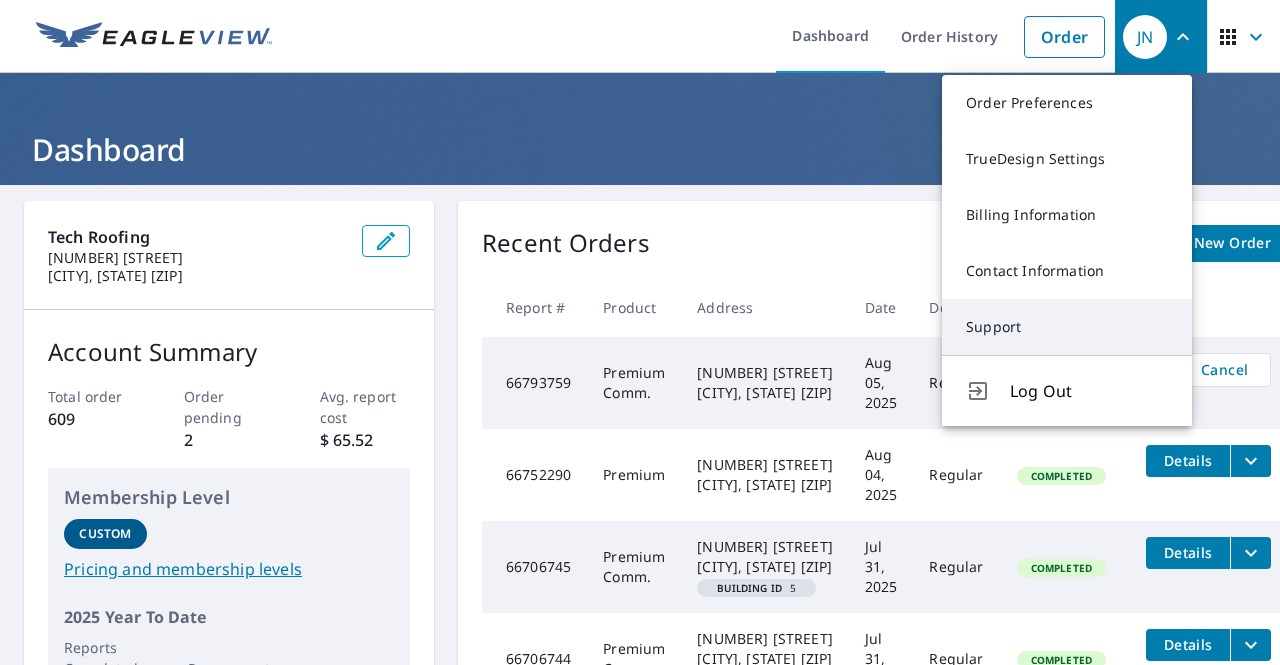 click on "Support" at bounding box center [1067, 327] 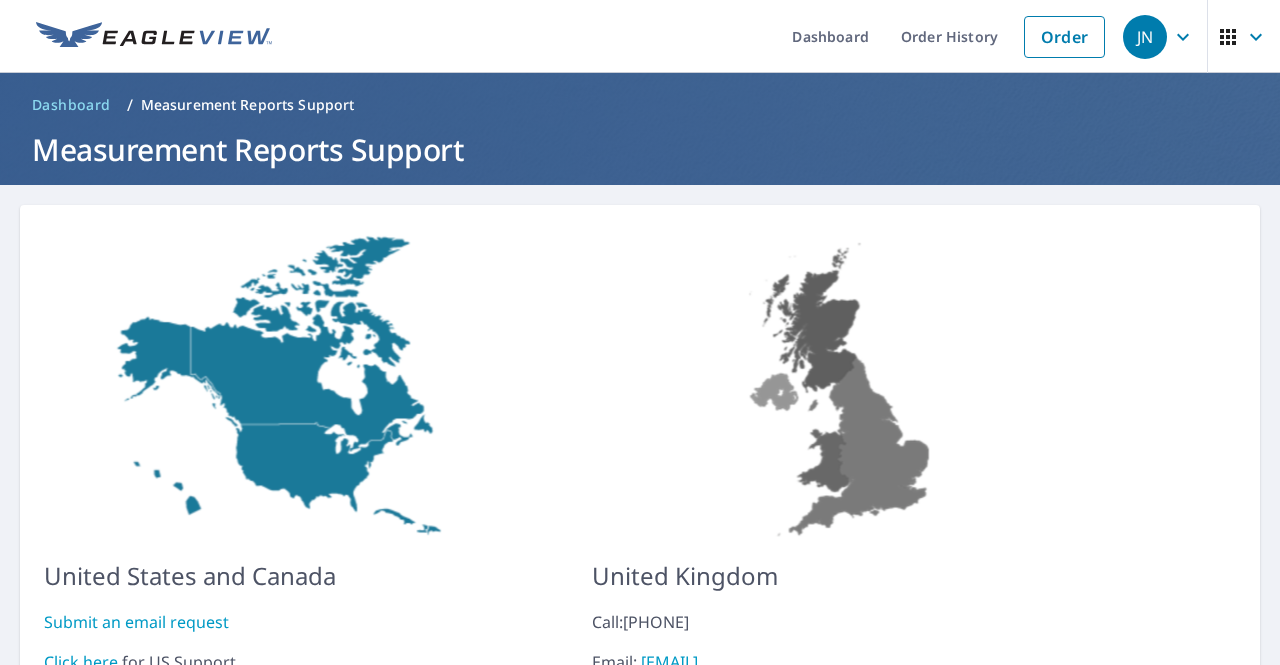 scroll, scrollTop: 143, scrollLeft: 0, axis: vertical 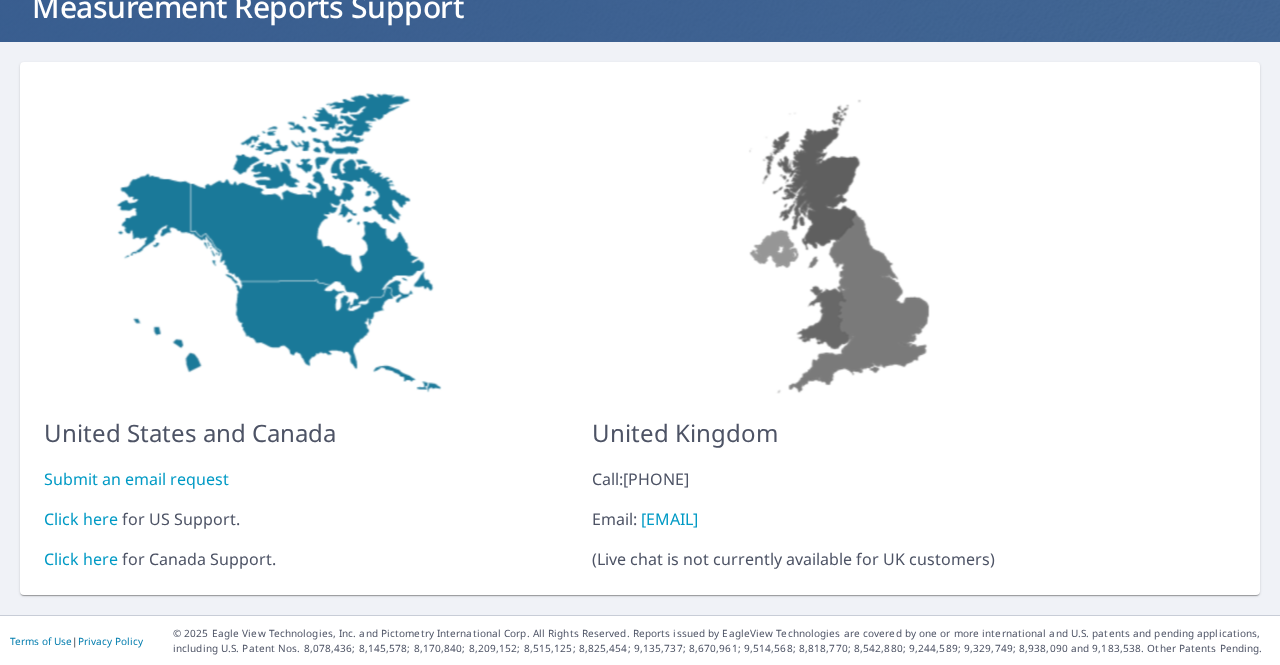 click on "Click here" at bounding box center [81, 519] 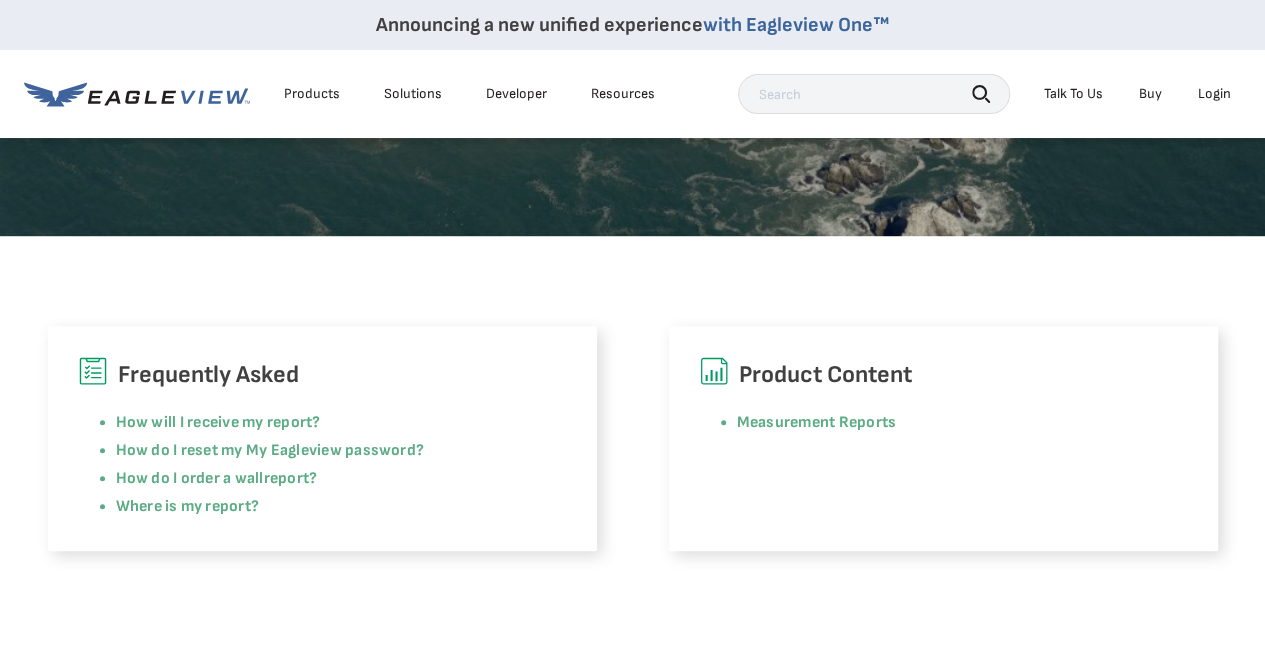 scroll, scrollTop: 400, scrollLeft: 0, axis: vertical 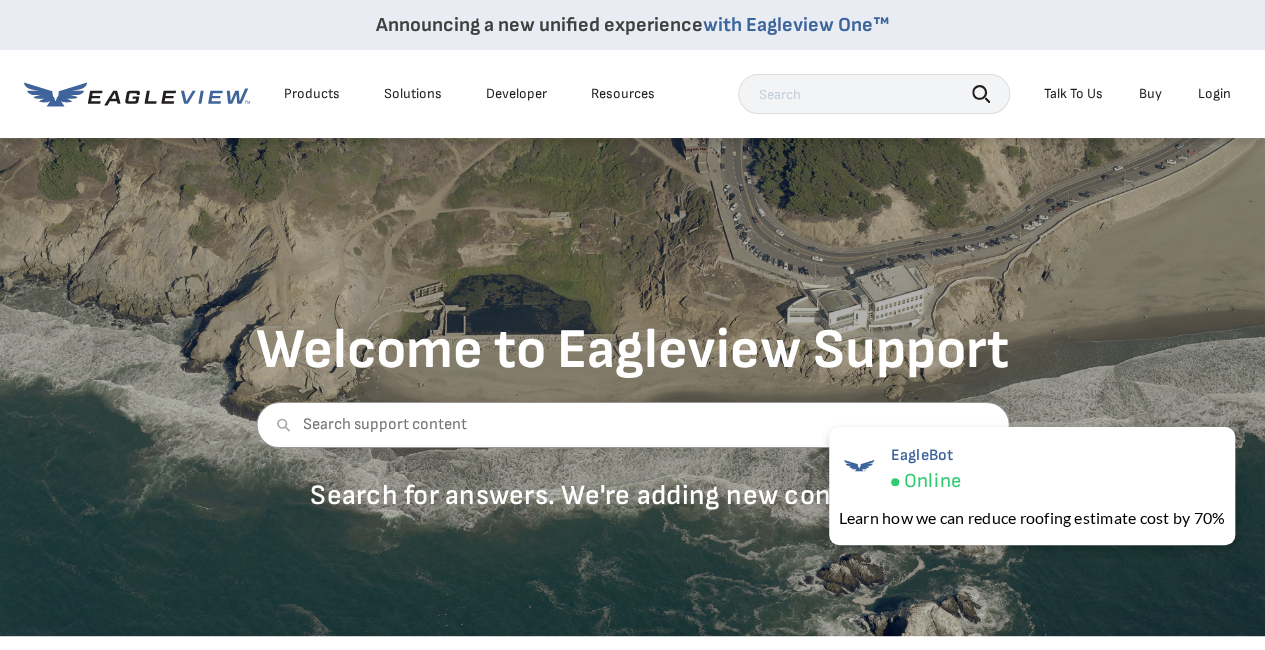 click on "Login" at bounding box center (1214, 94) 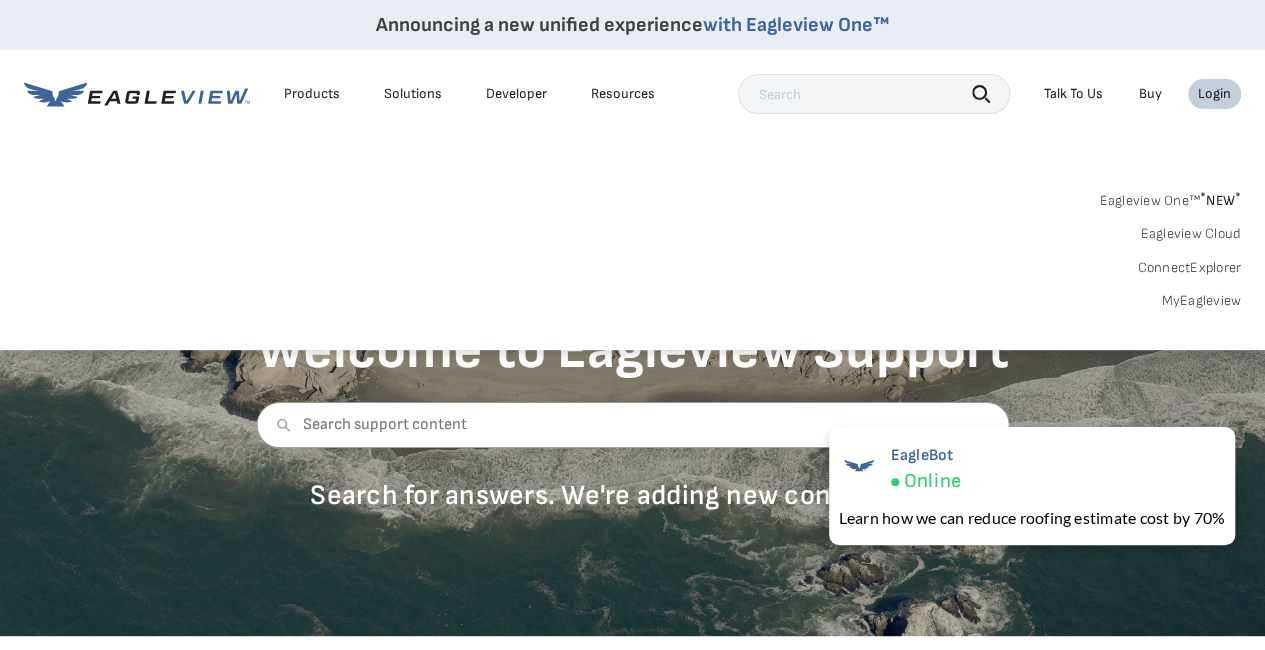 click on "MyEagleview" at bounding box center [1201, 301] 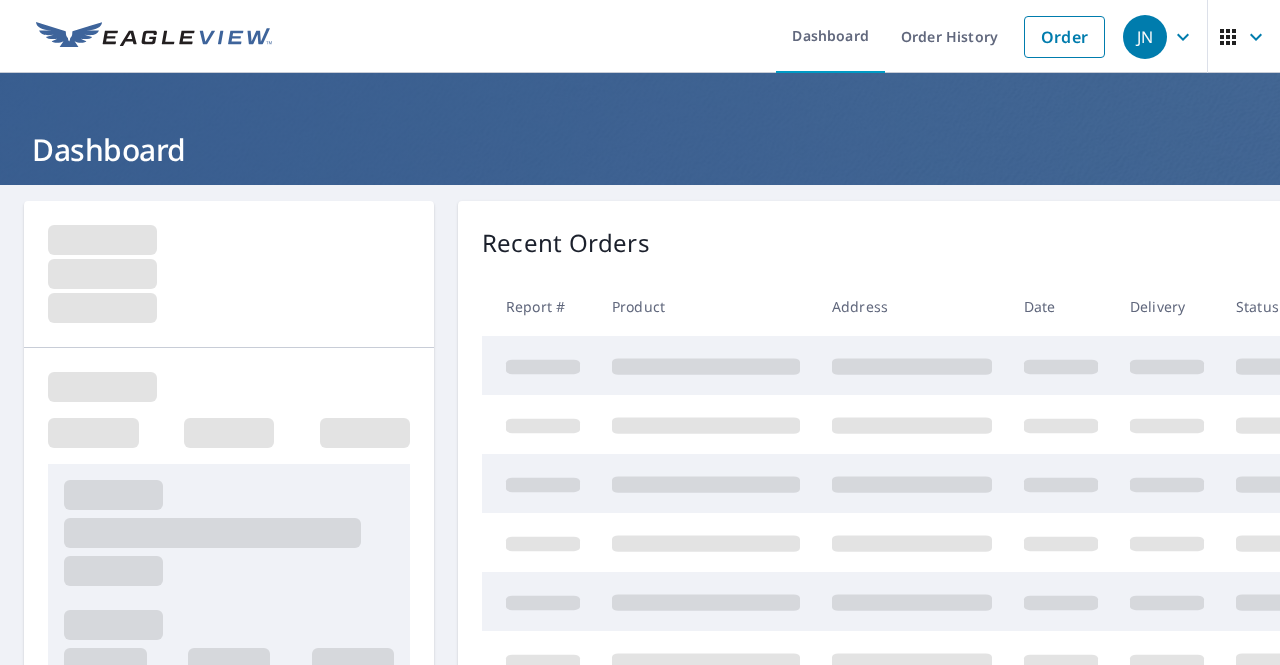 scroll, scrollTop: 0, scrollLeft: 0, axis: both 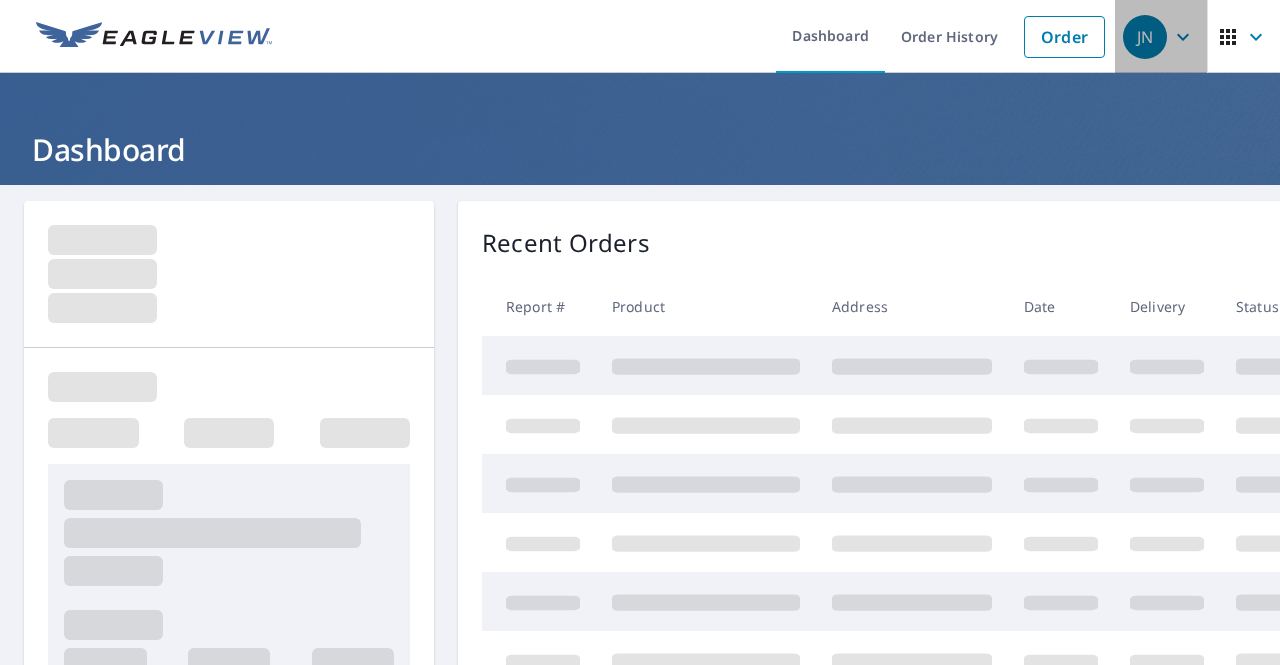 click 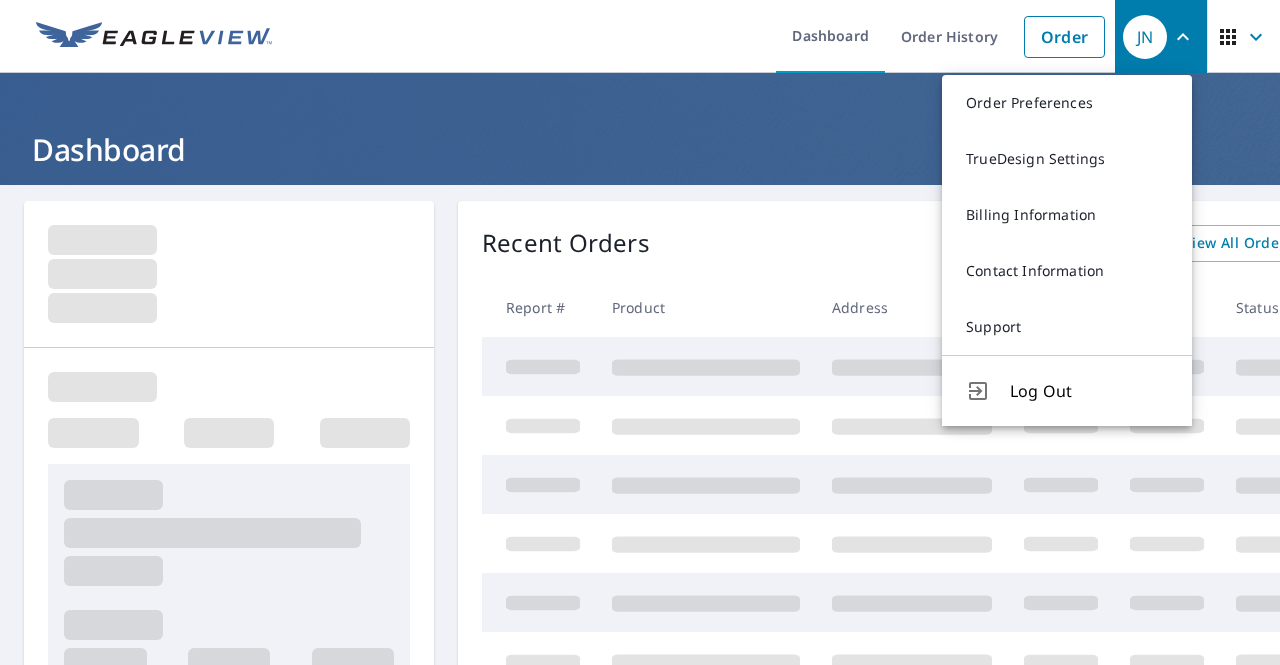 click on "Dashboard" at bounding box center (640, 129) 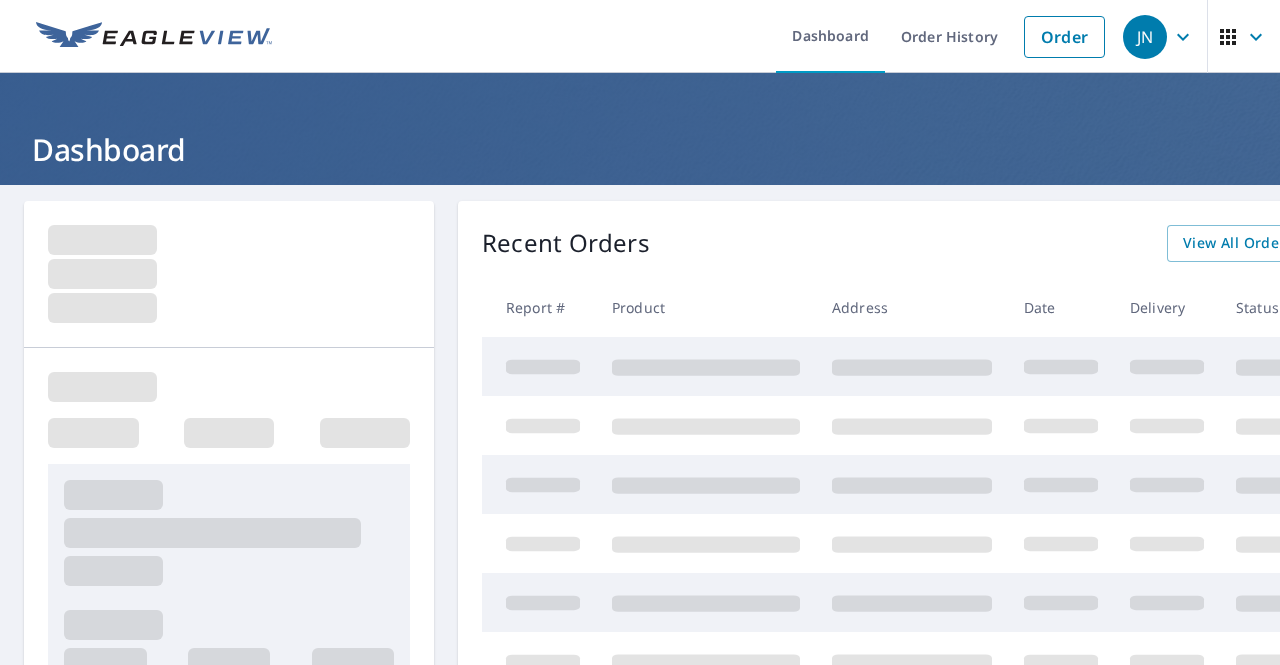 click on "Dashboard" at bounding box center [640, 129] 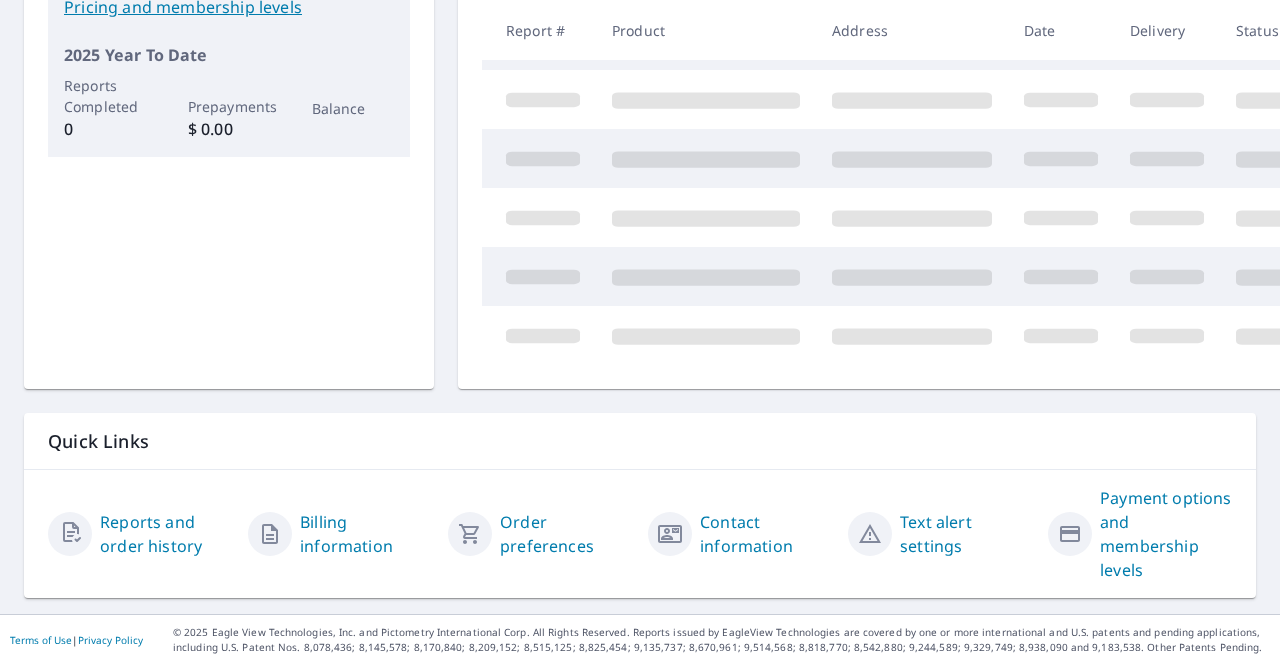 scroll, scrollTop: 0, scrollLeft: 0, axis: both 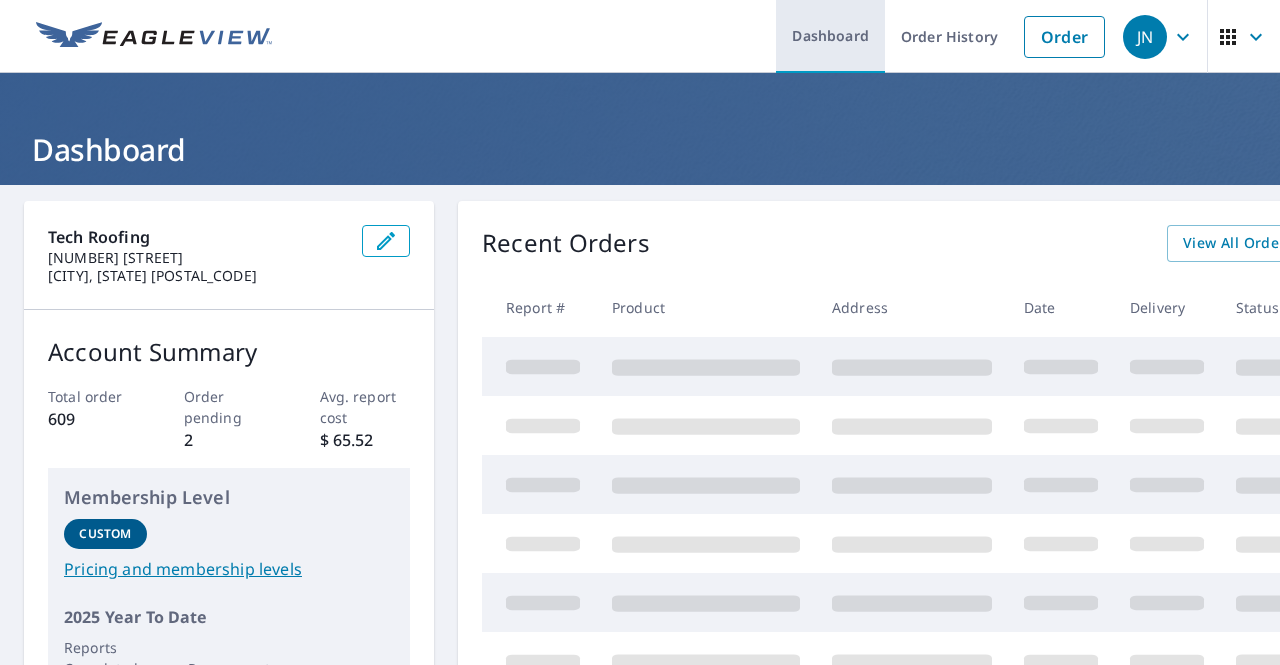 click on "Dashboard" at bounding box center (830, 36) 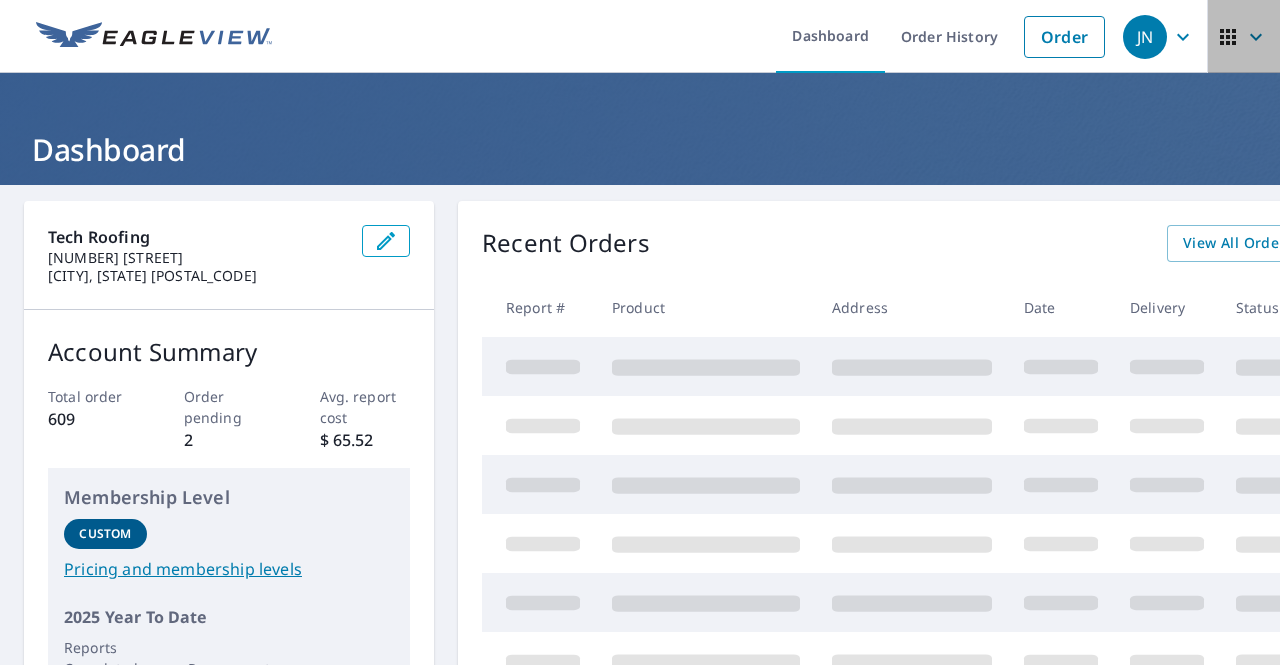 click 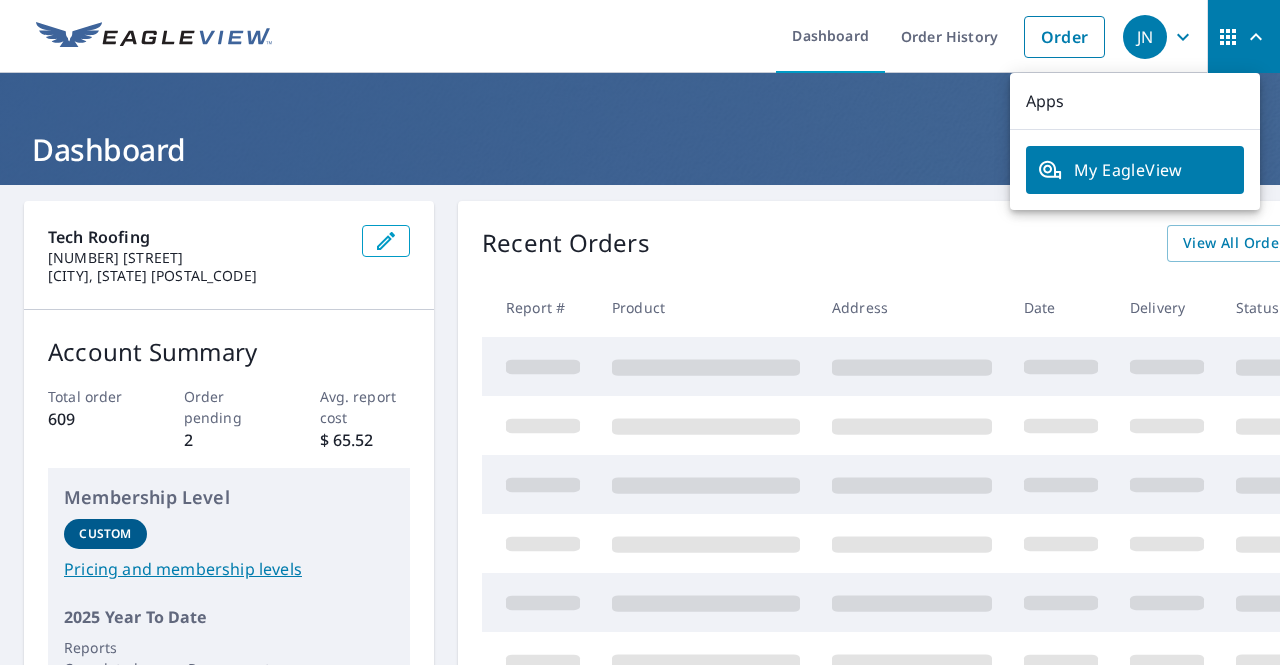 click on "My EagleView" at bounding box center [1135, 170] 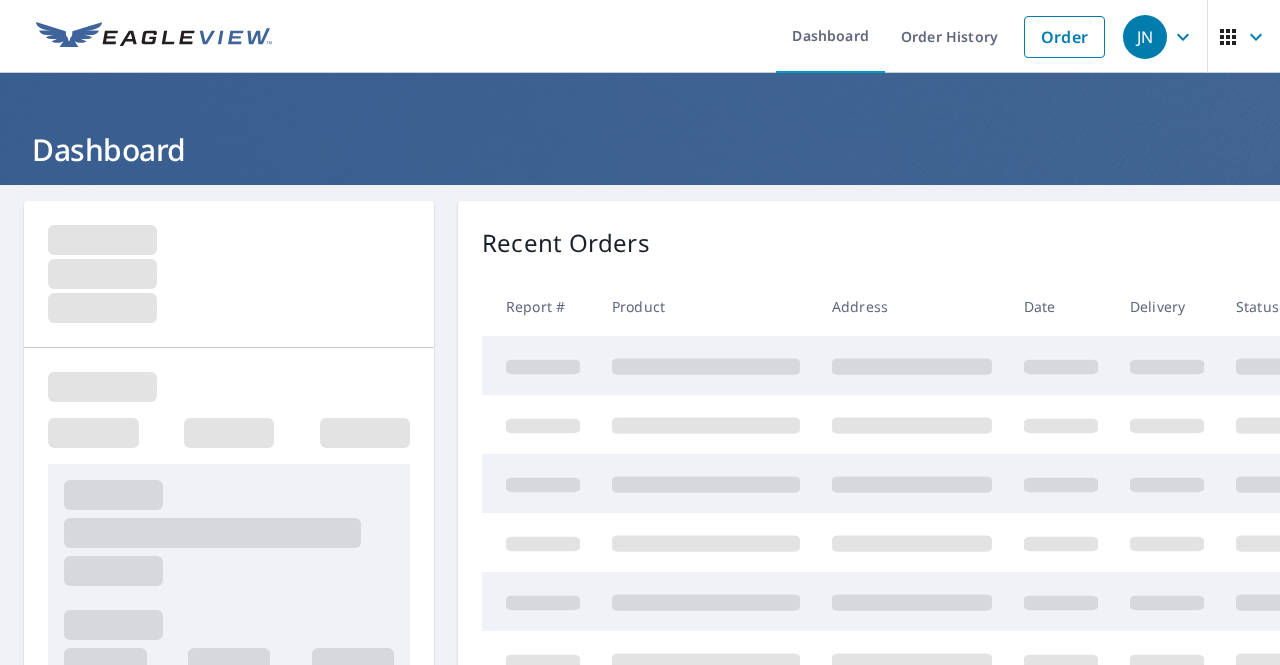scroll, scrollTop: 0, scrollLeft: 0, axis: both 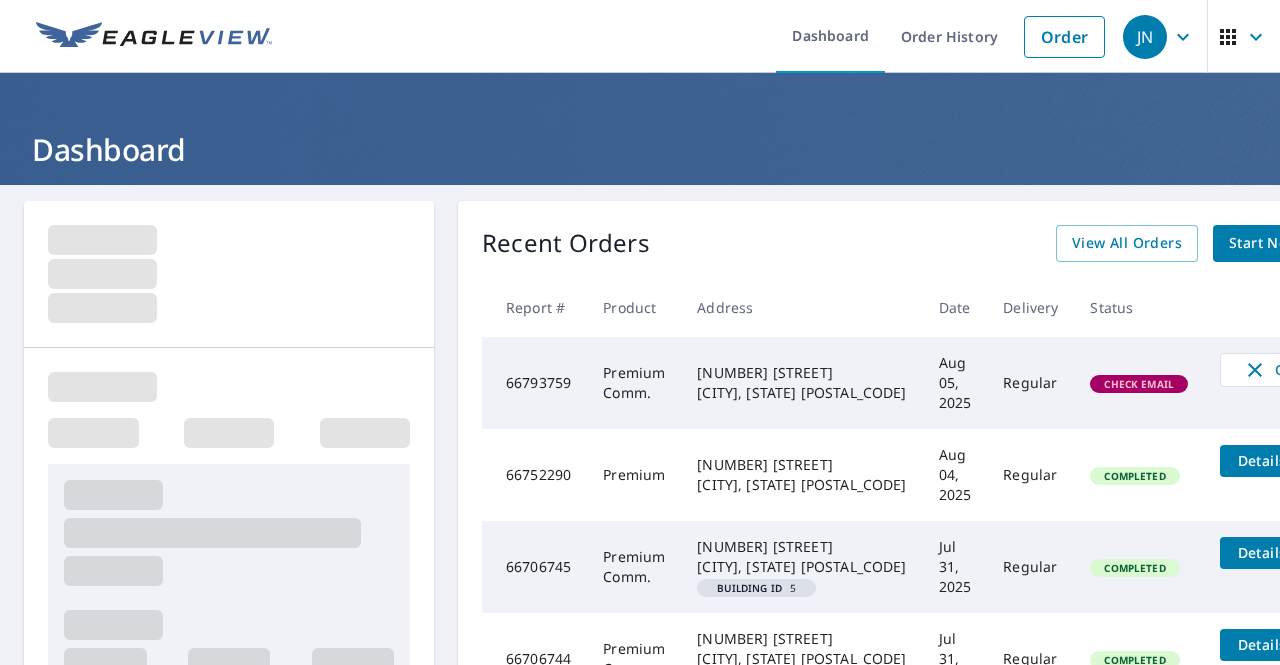 click 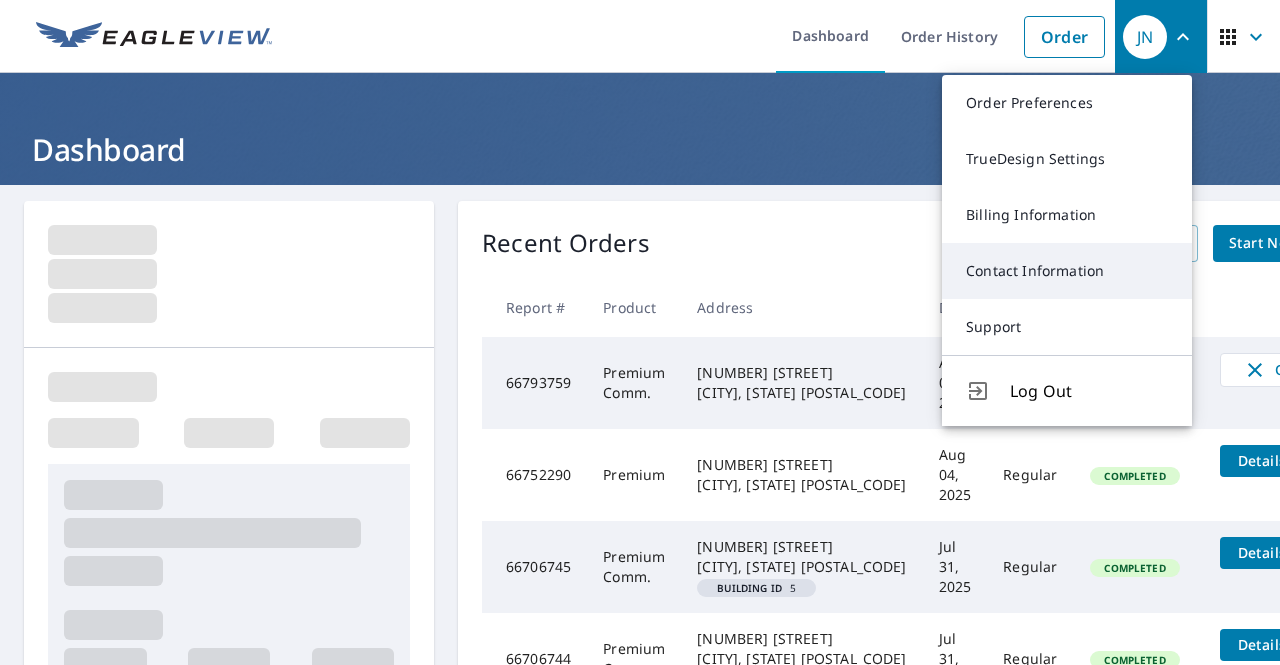 click on "Contact Information" at bounding box center [1067, 271] 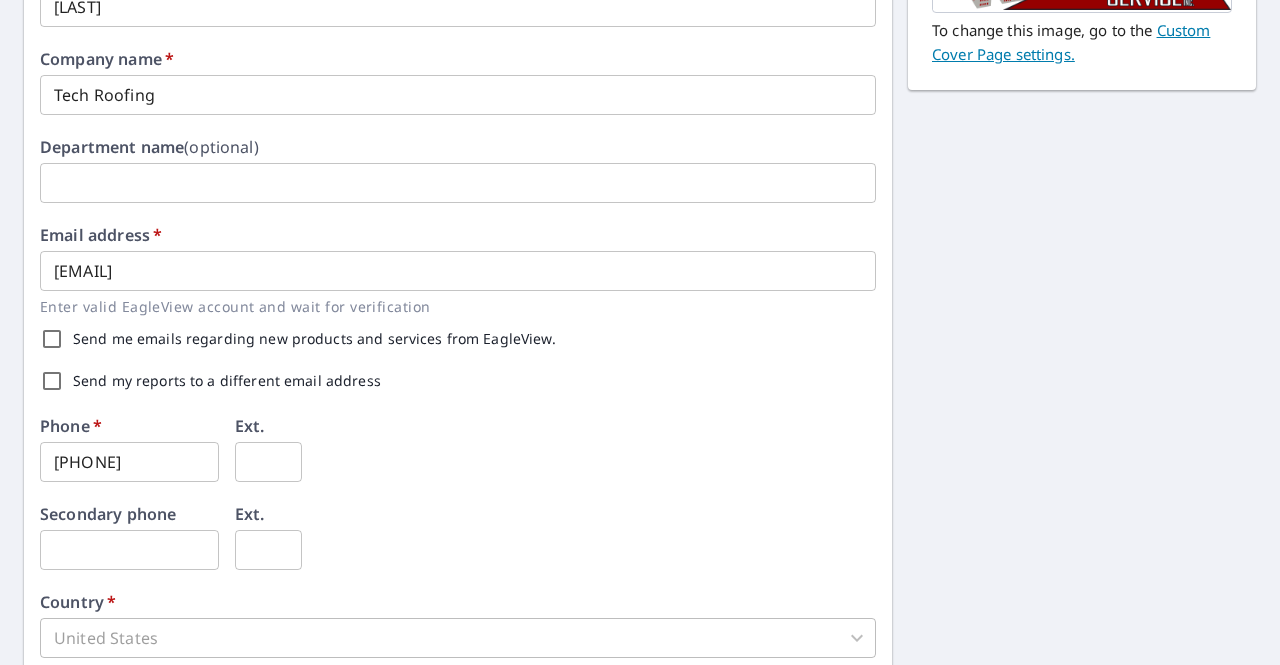 scroll, scrollTop: 0, scrollLeft: 0, axis: both 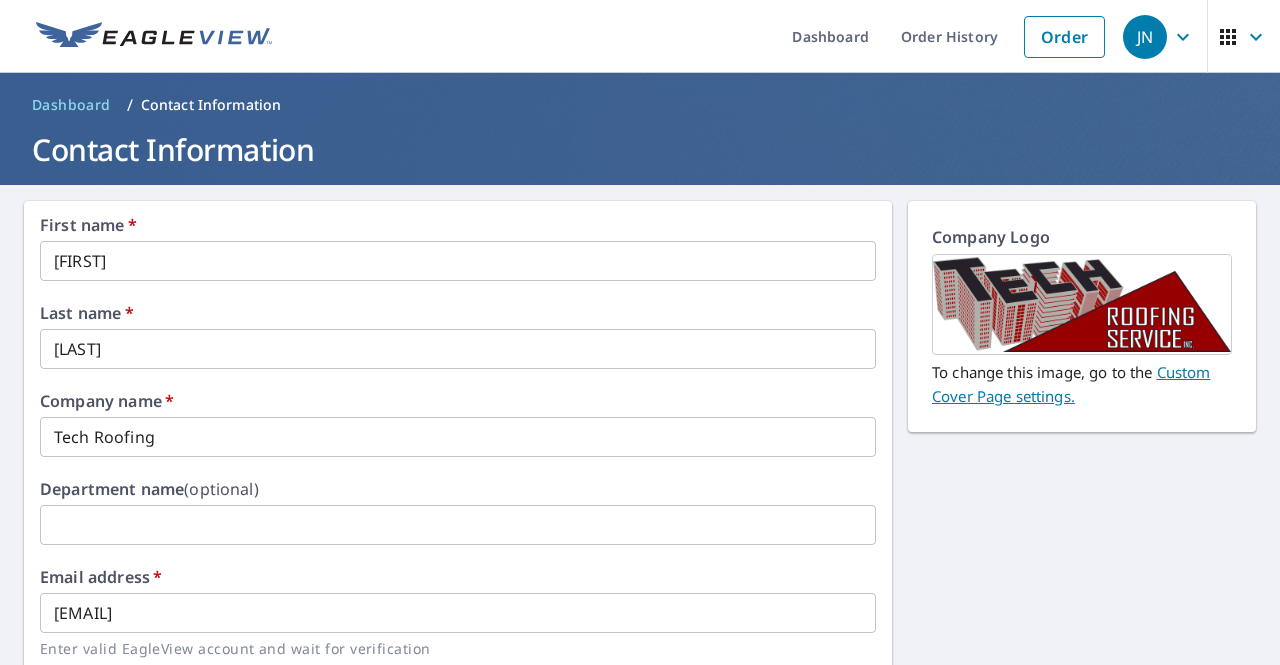 click on "JN" at bounding box center (1161, 37) 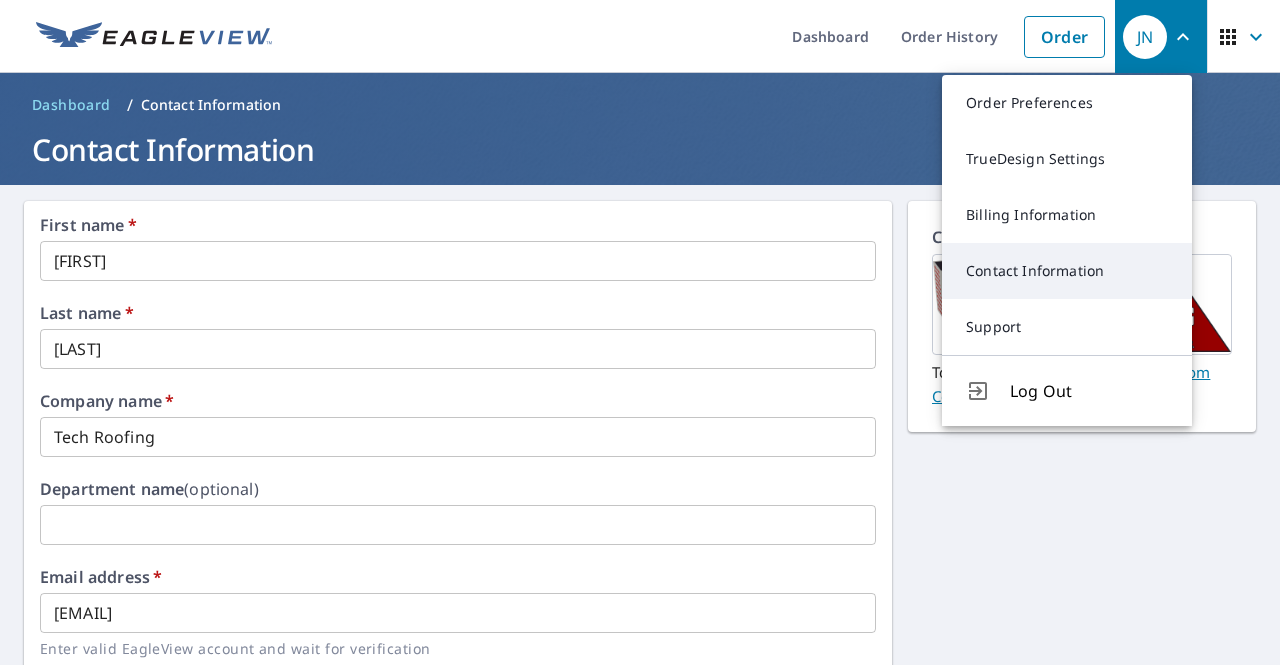 click on "Contact Information" at bounding box center (1067, 271) 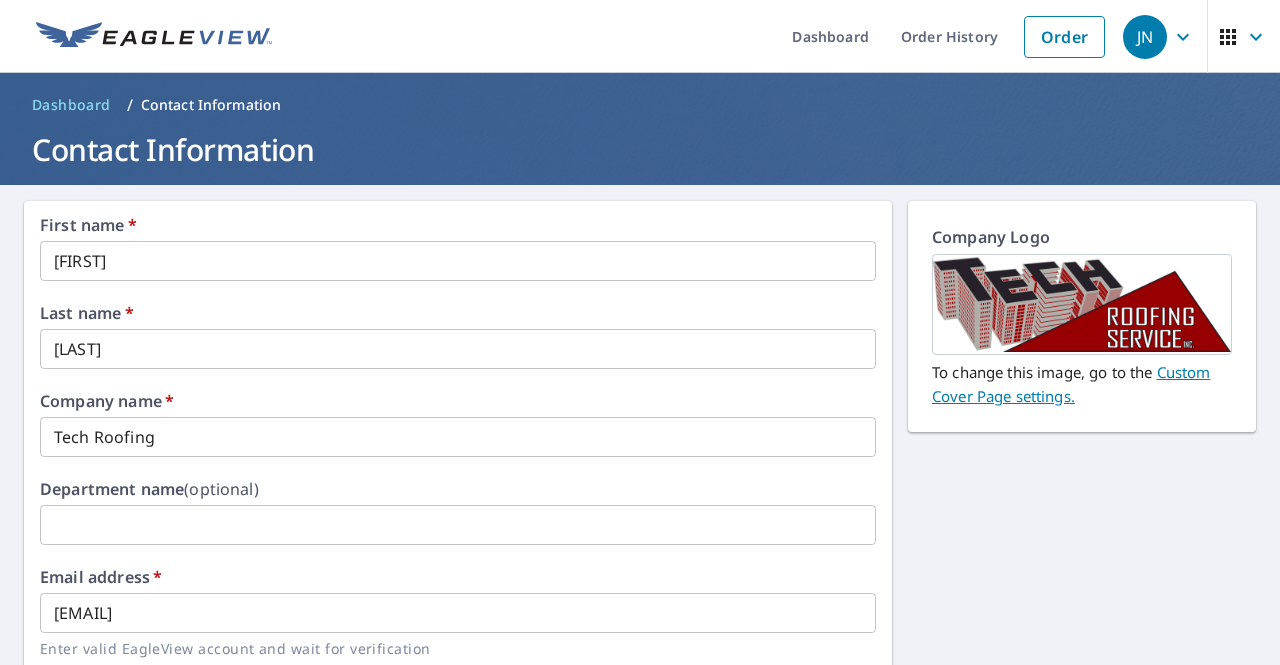 click 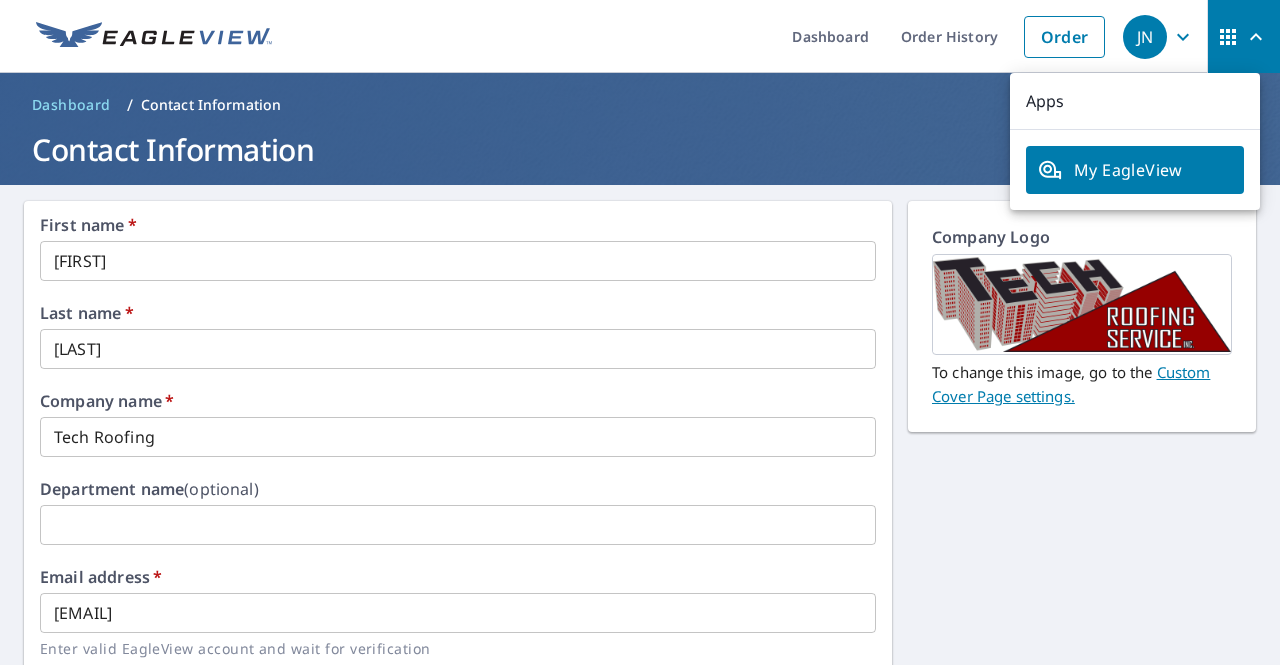 click 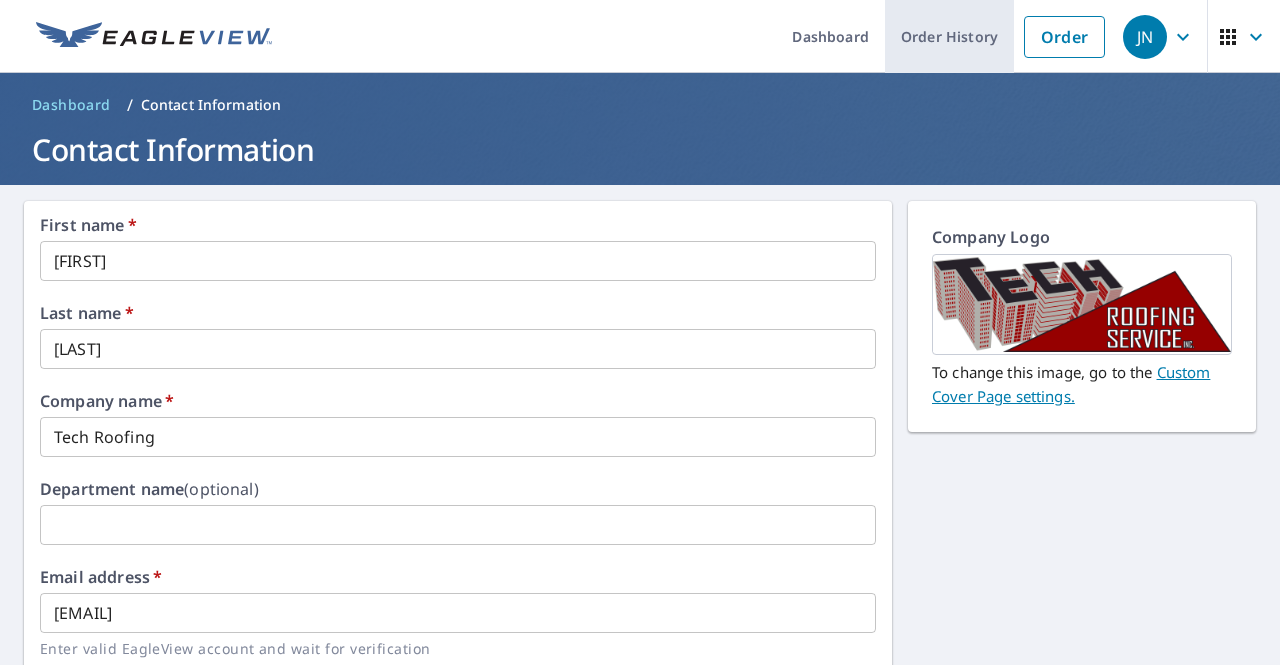 click on "Order History" at bounding box center [949, 36] 